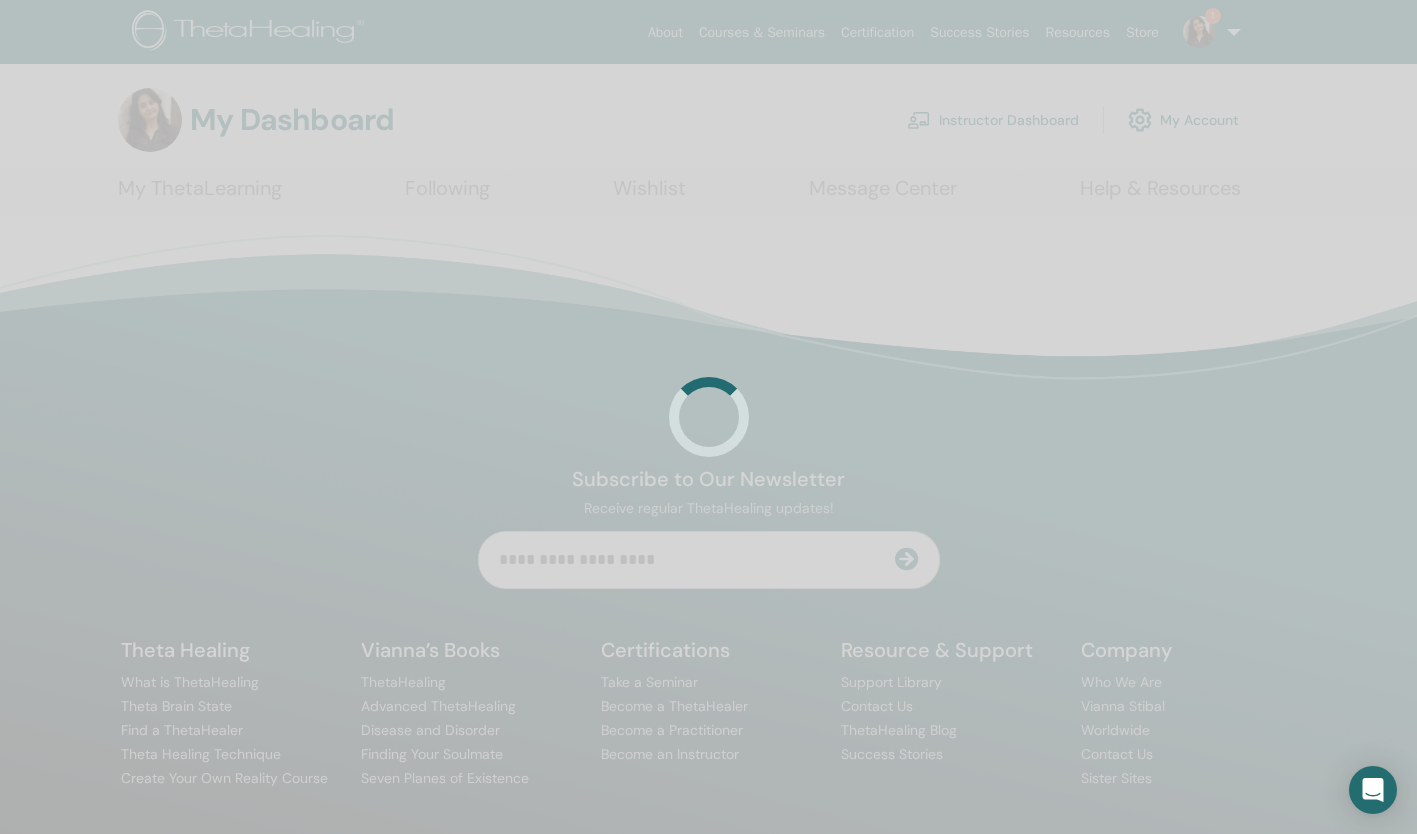 scroll, scrollTop: 0, scrollLeft: 0, axis: both 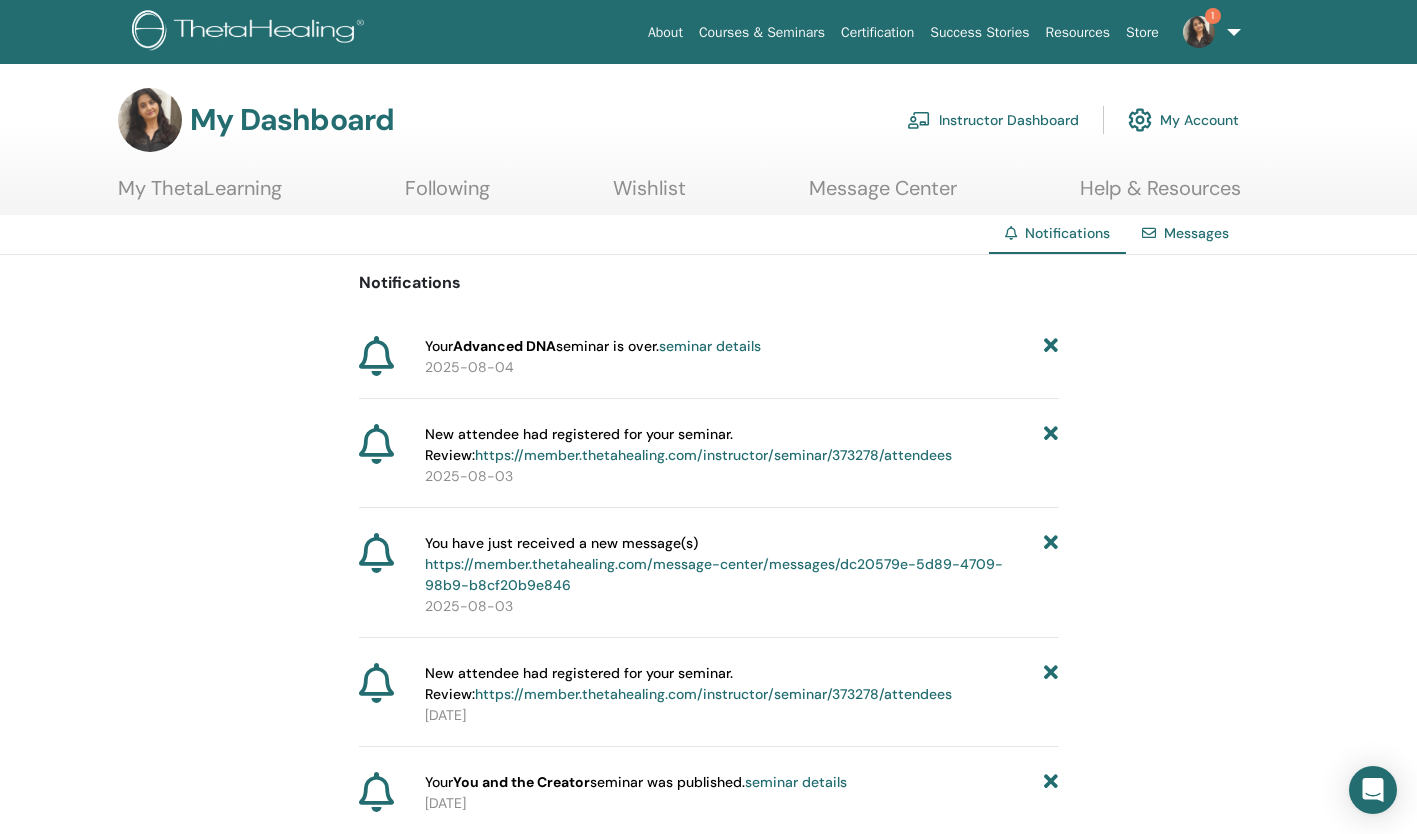 click at bounding box center [1051, 346] 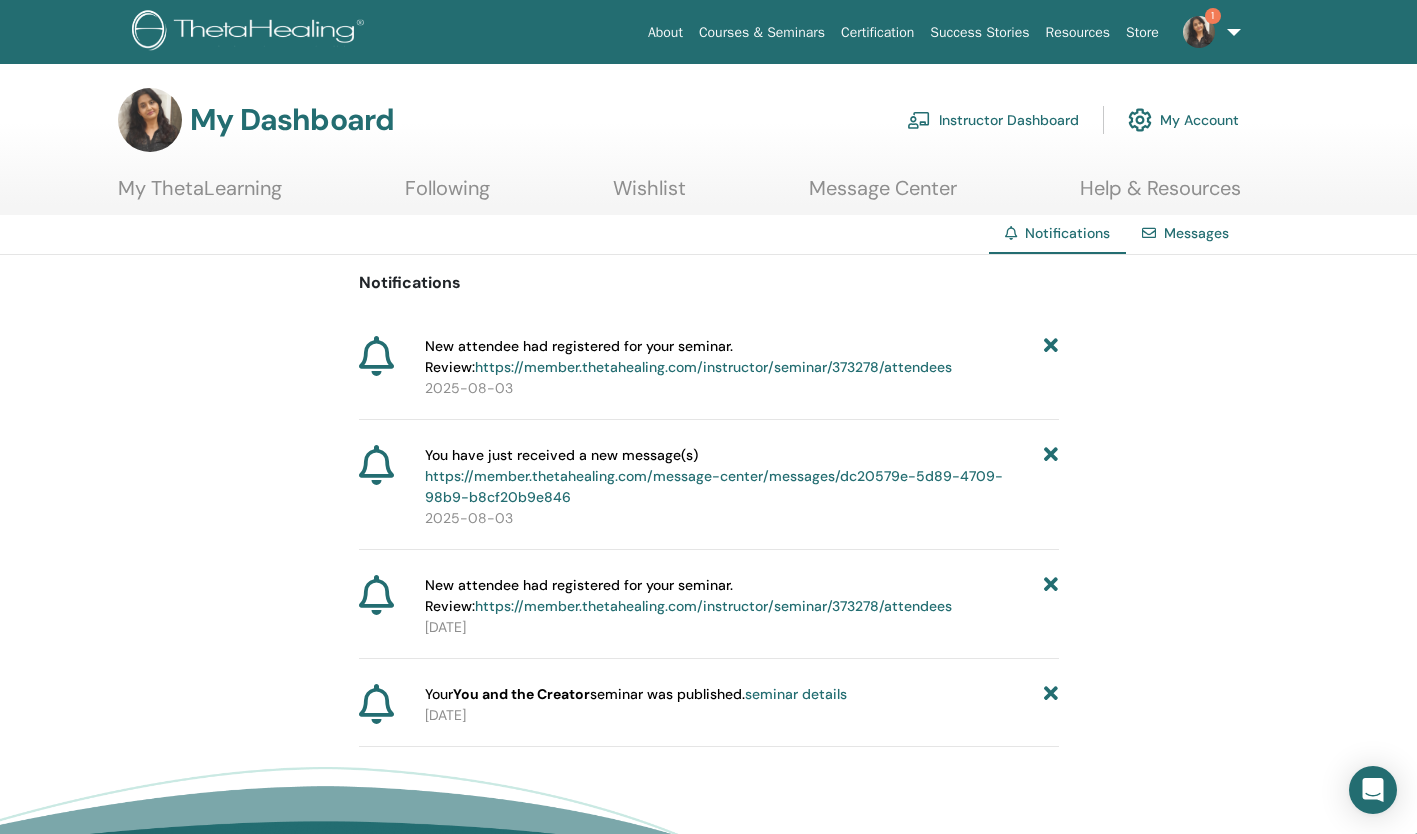 click on "Instructor Dashboard" at bounding box center (993, 120) 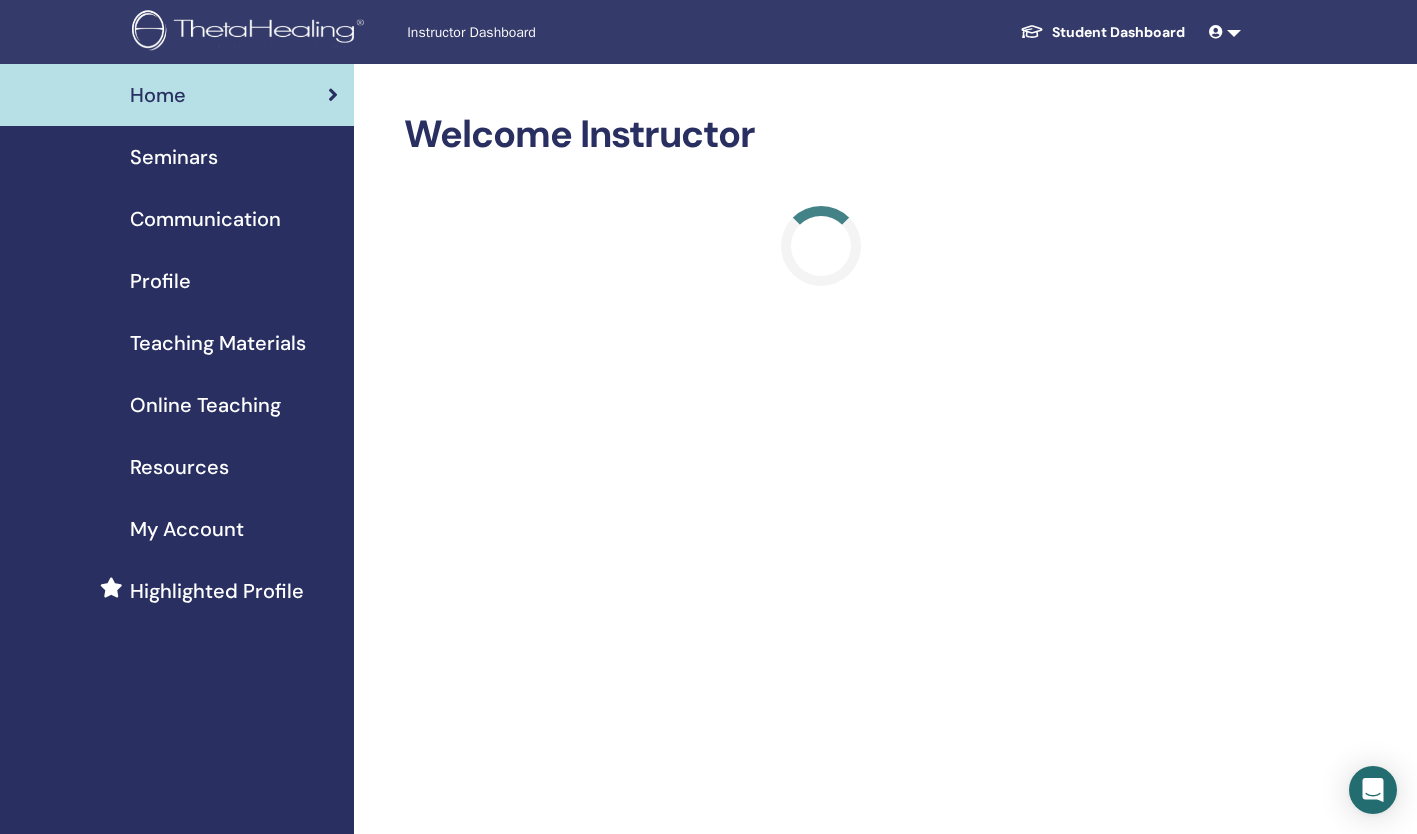 scroll, scrollTop: 0, scrollLeft: 0, axis: both 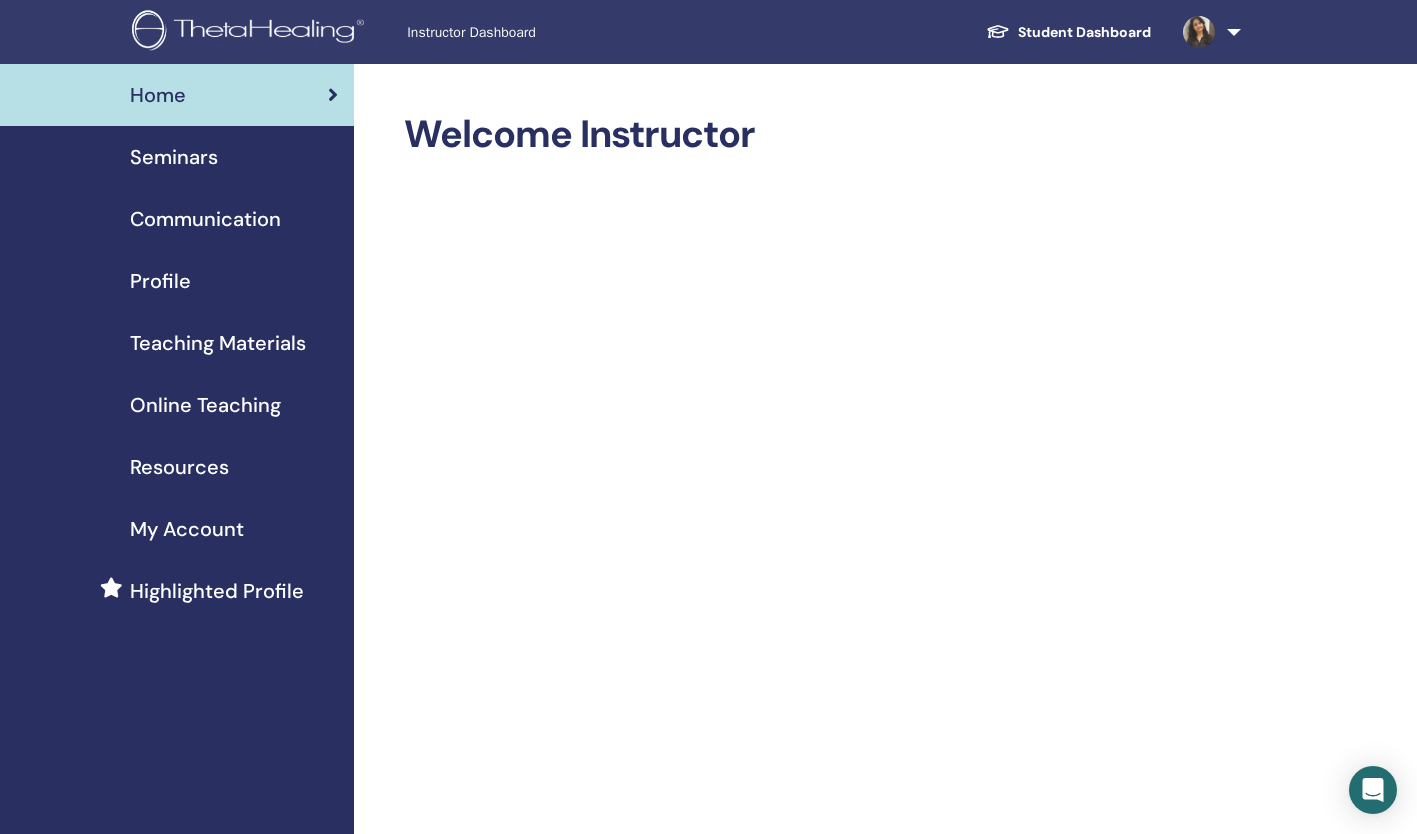 click on "Teaching Materials" at bounding box center (218, 343) 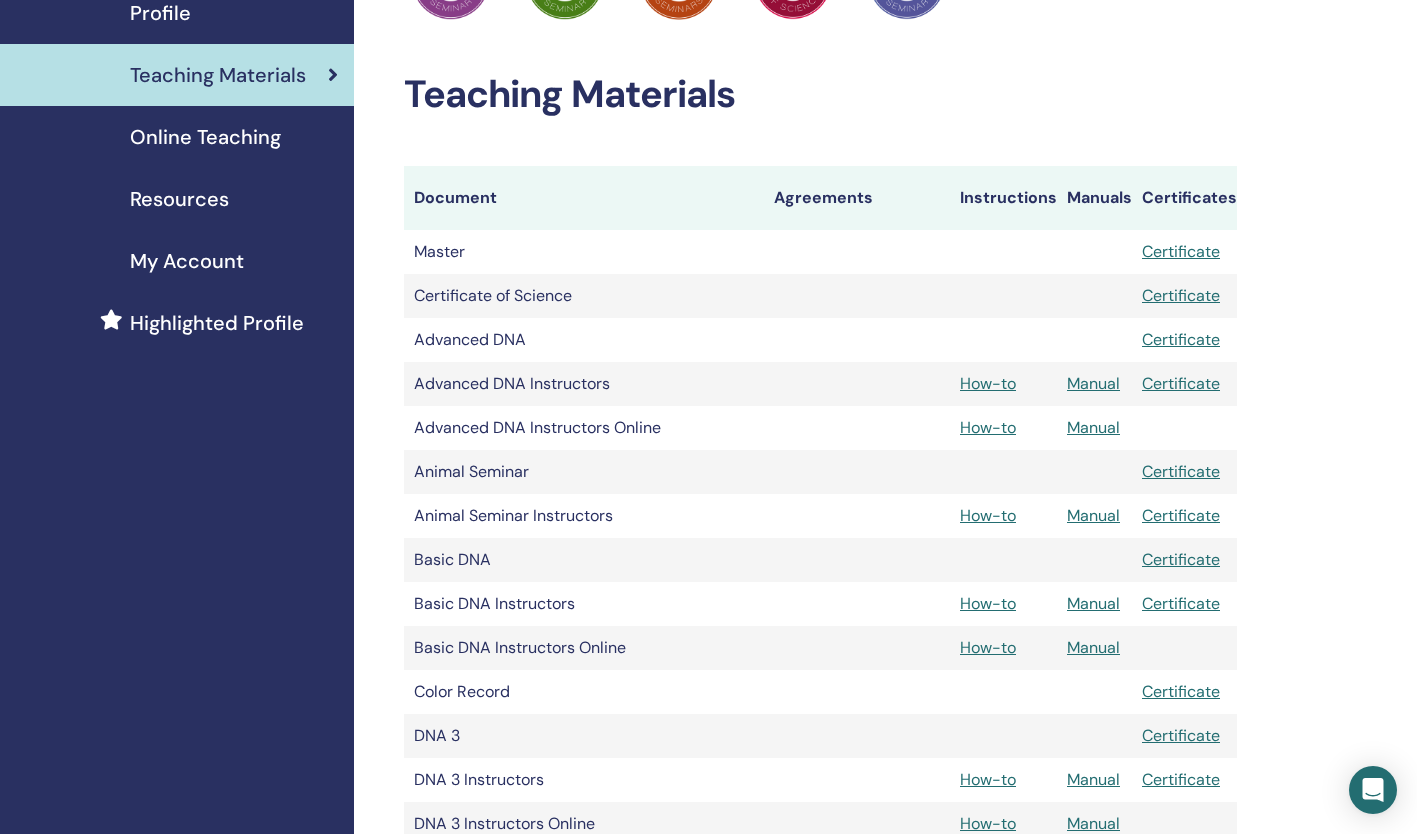 scroll, scrollTop: 269, scrollLeft: 0, axis: vertical 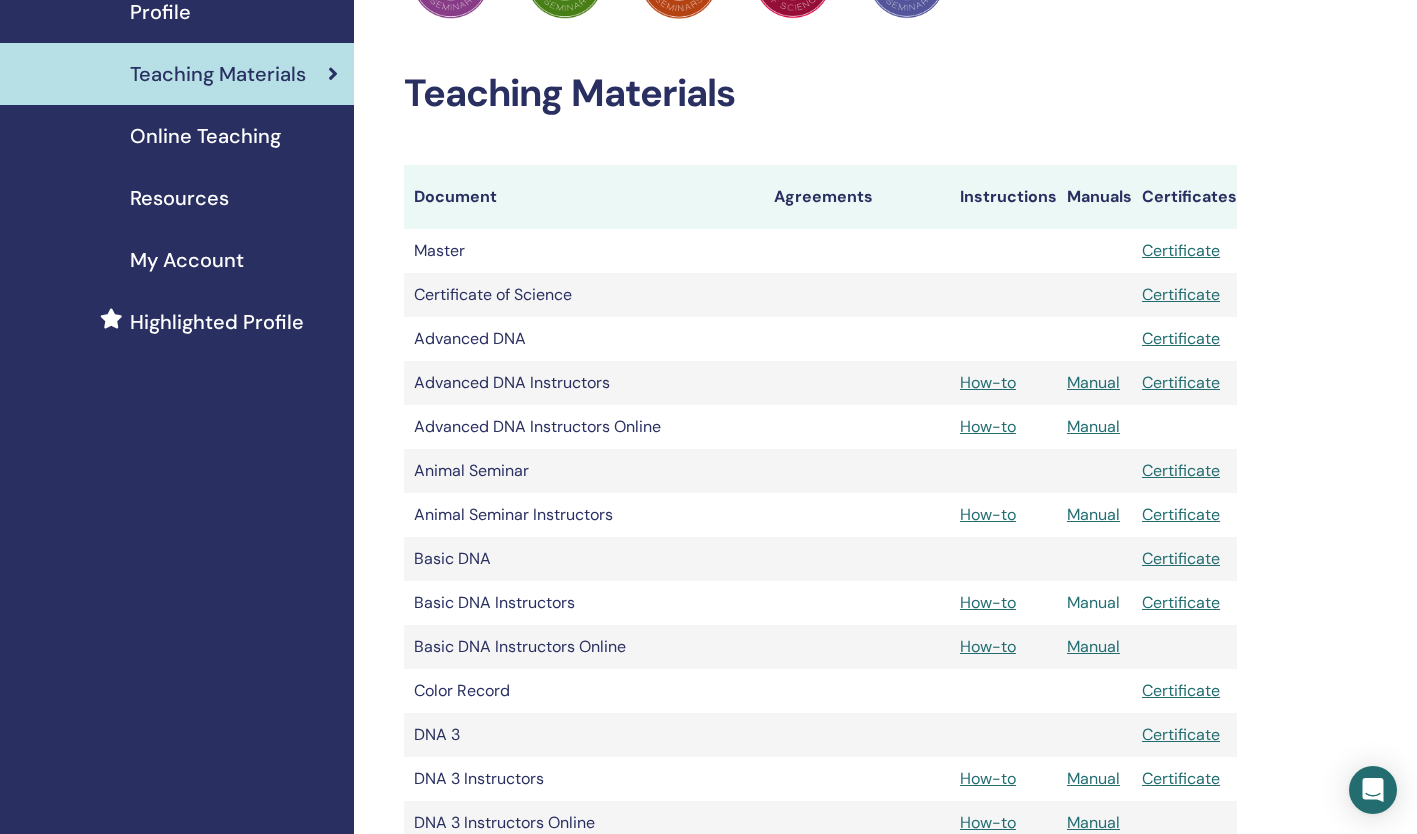 click on "Manual" at bounding box center [1093, 602] 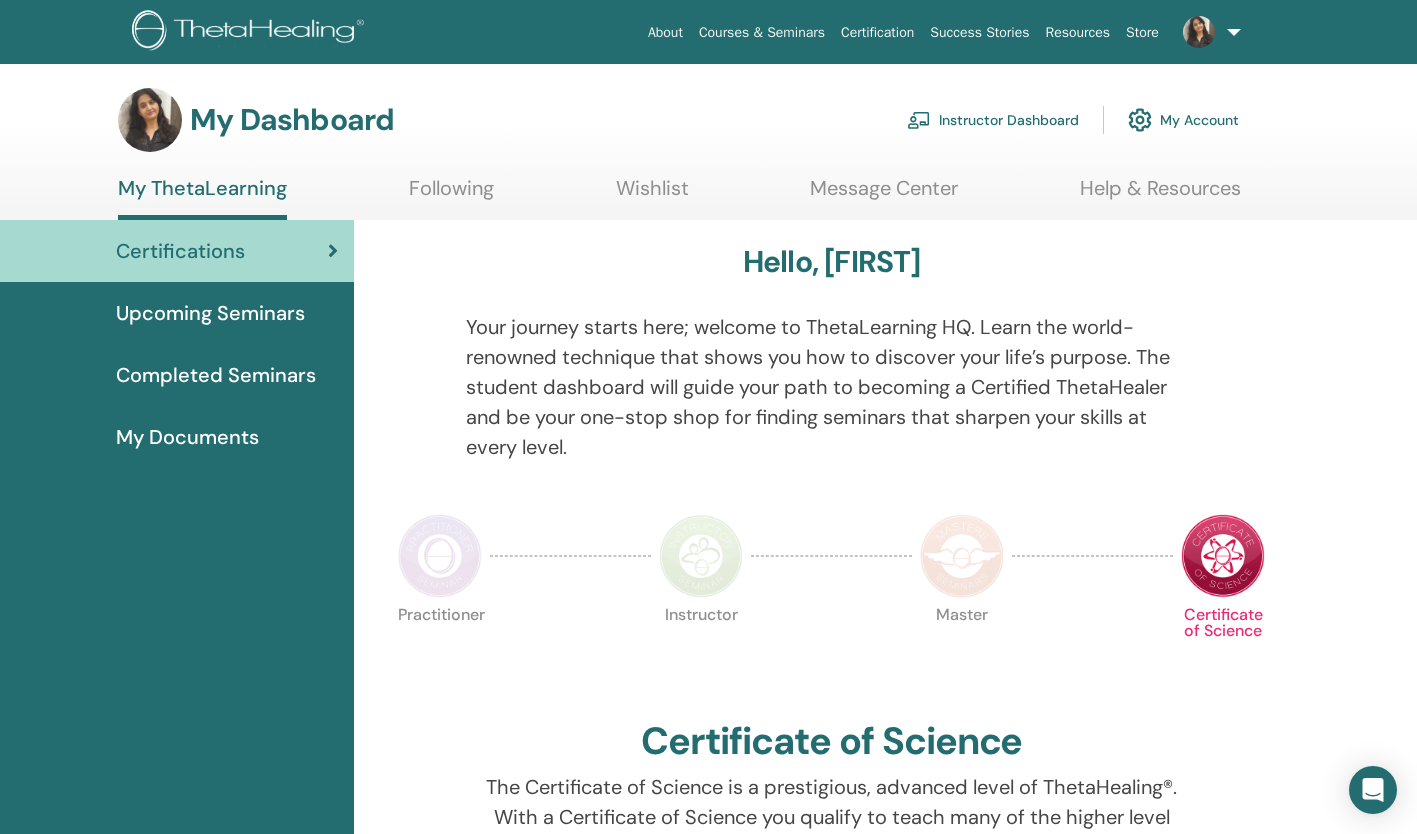 scroll, scrollTop: 0, scrollLeft: 0, axis: both 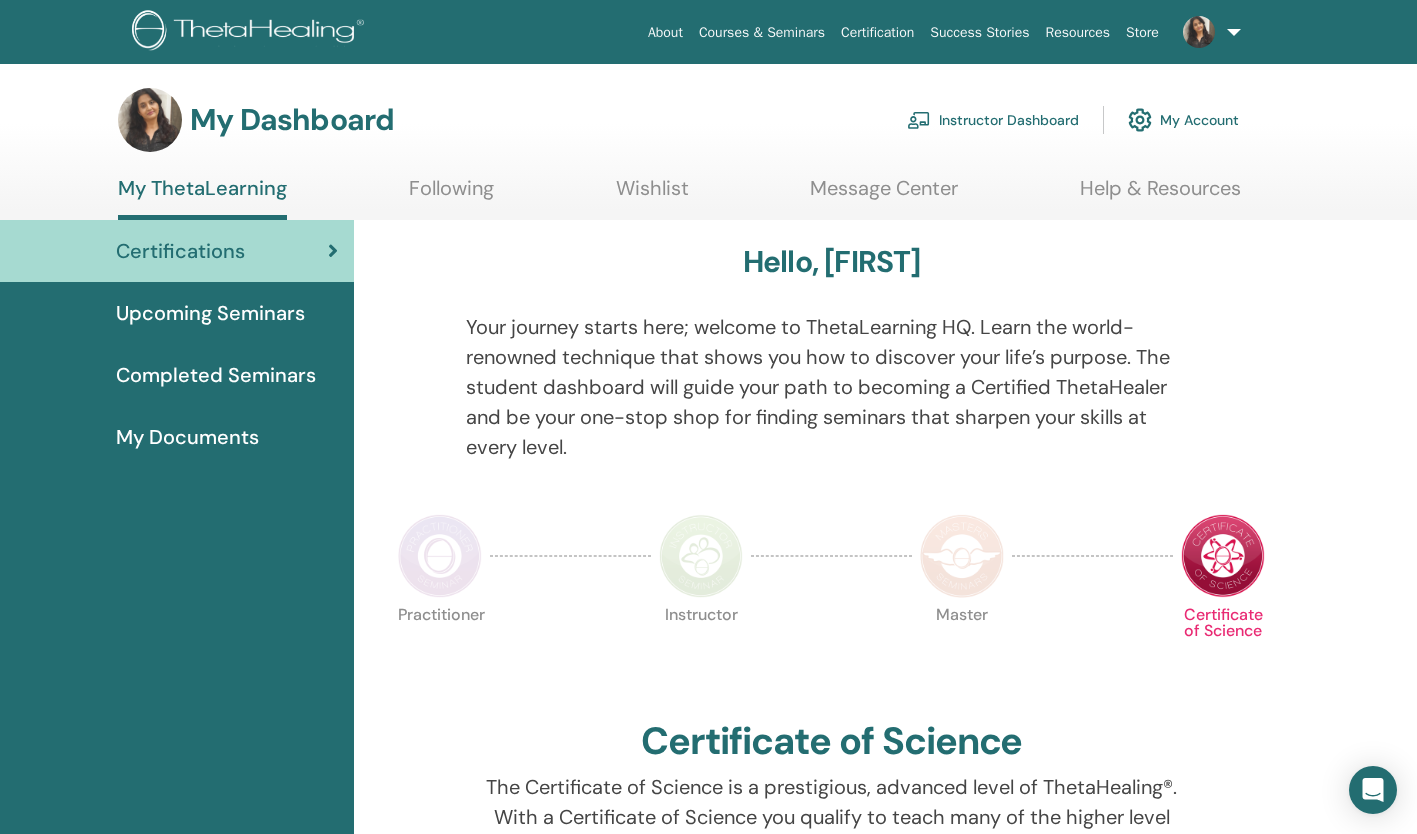click on "Instructor Dashboard" at bounding box center (993, 120) 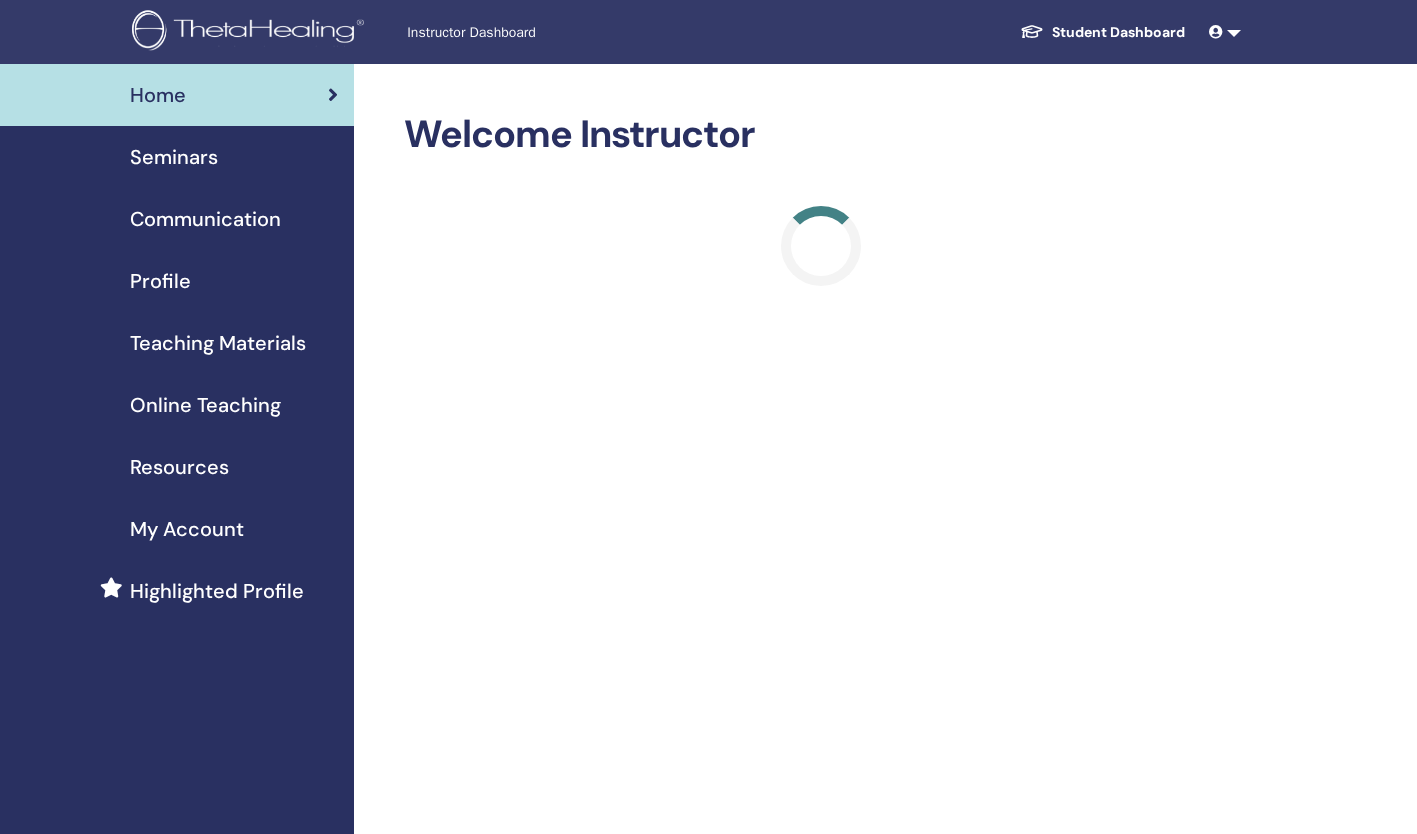 scroll, scrollTop: 0, scrollLeft: 0, axis: both 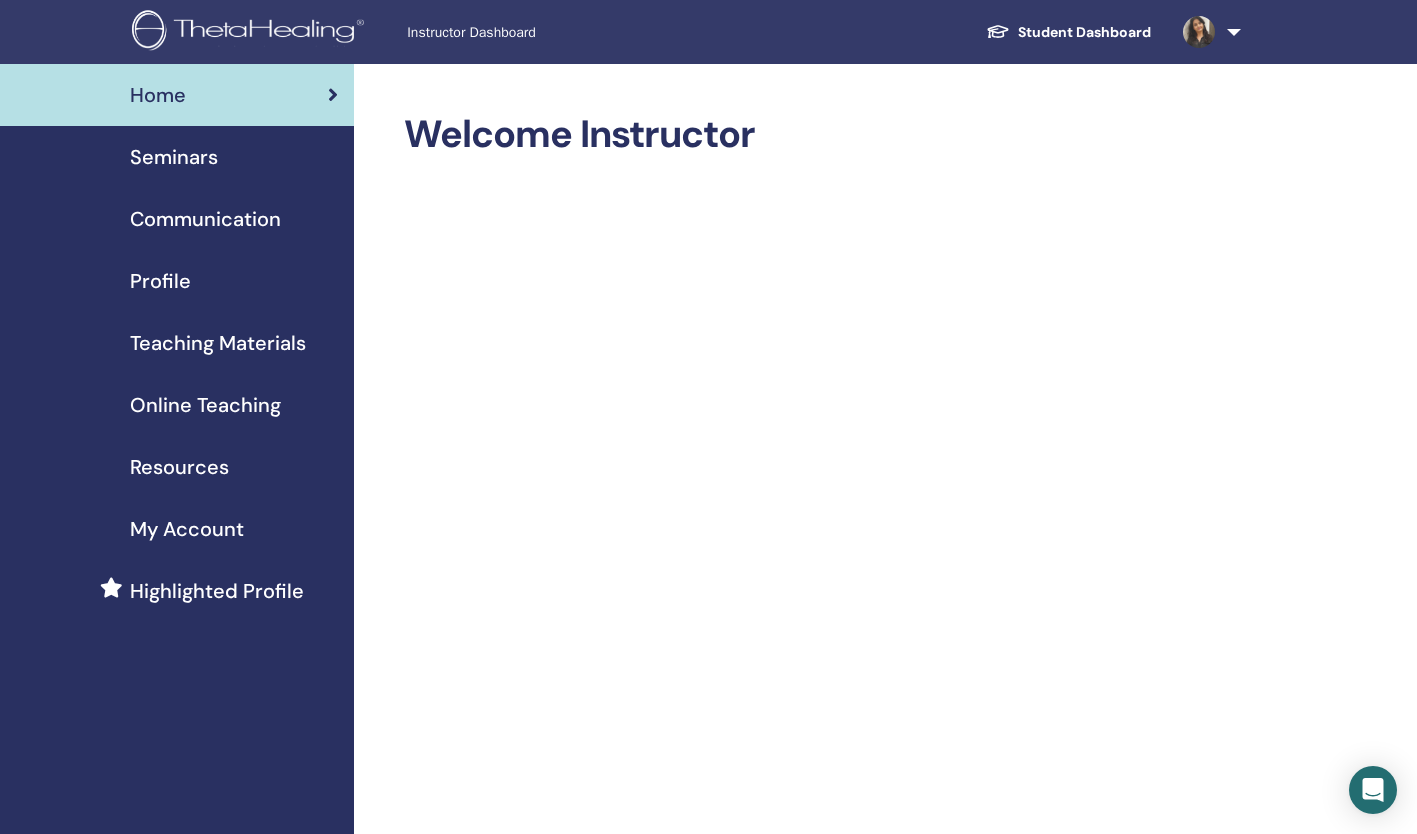 click on "Teaching Materials" at bounding box center [218, 343] 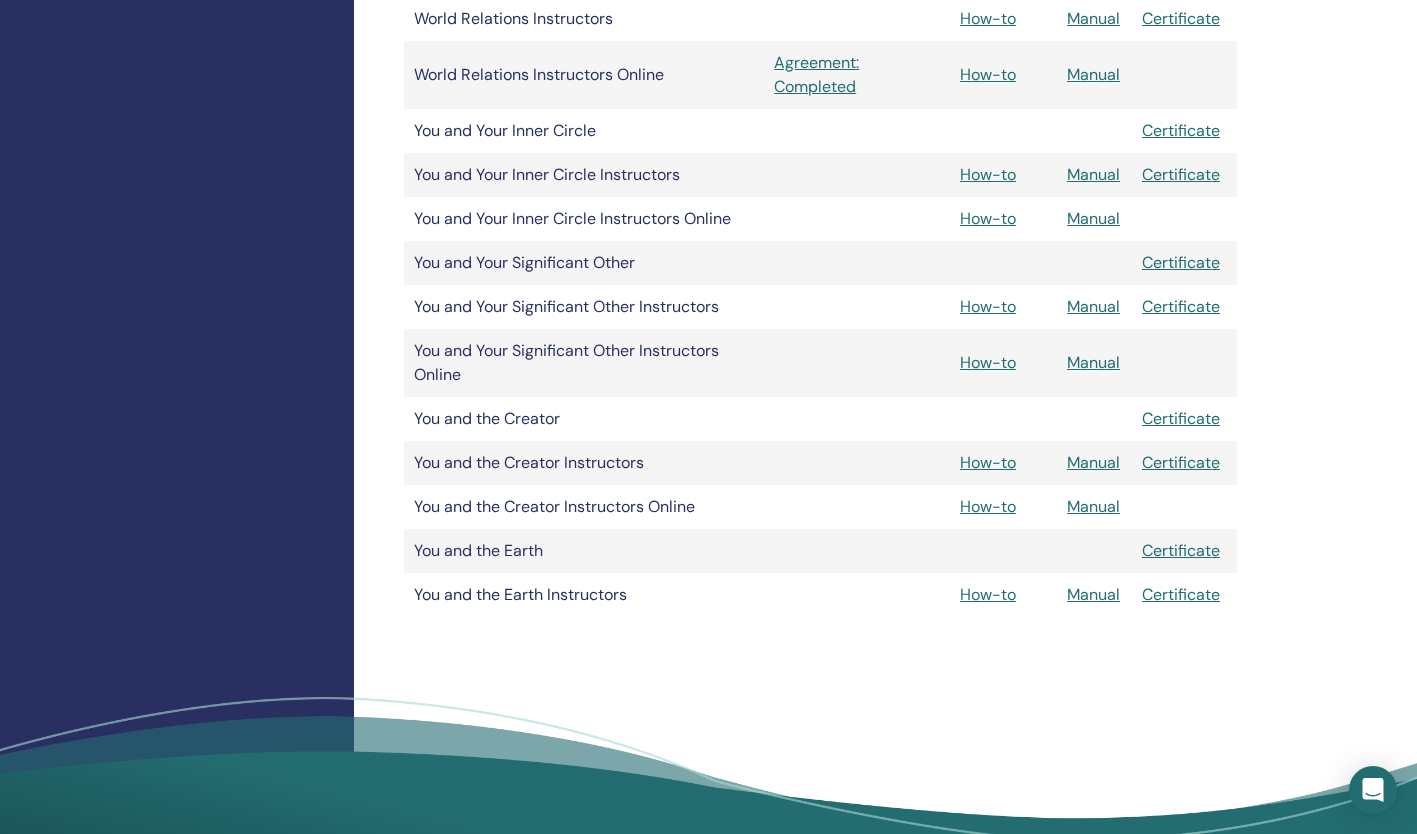 scroll, scrollTop: 3374, scrollLeft: 0, axis: vertical 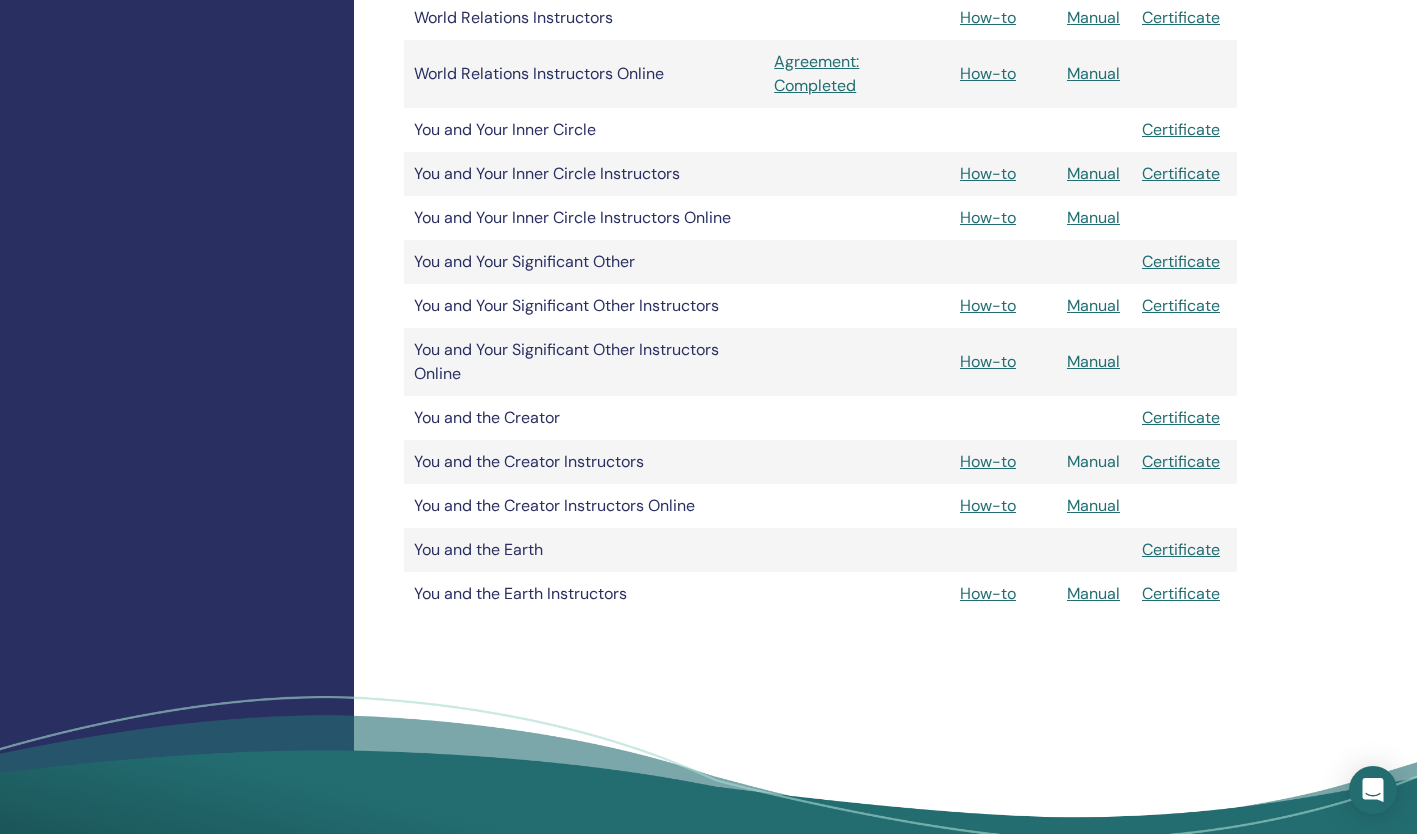 click on "Manual" at bounding box center (1093, 461) 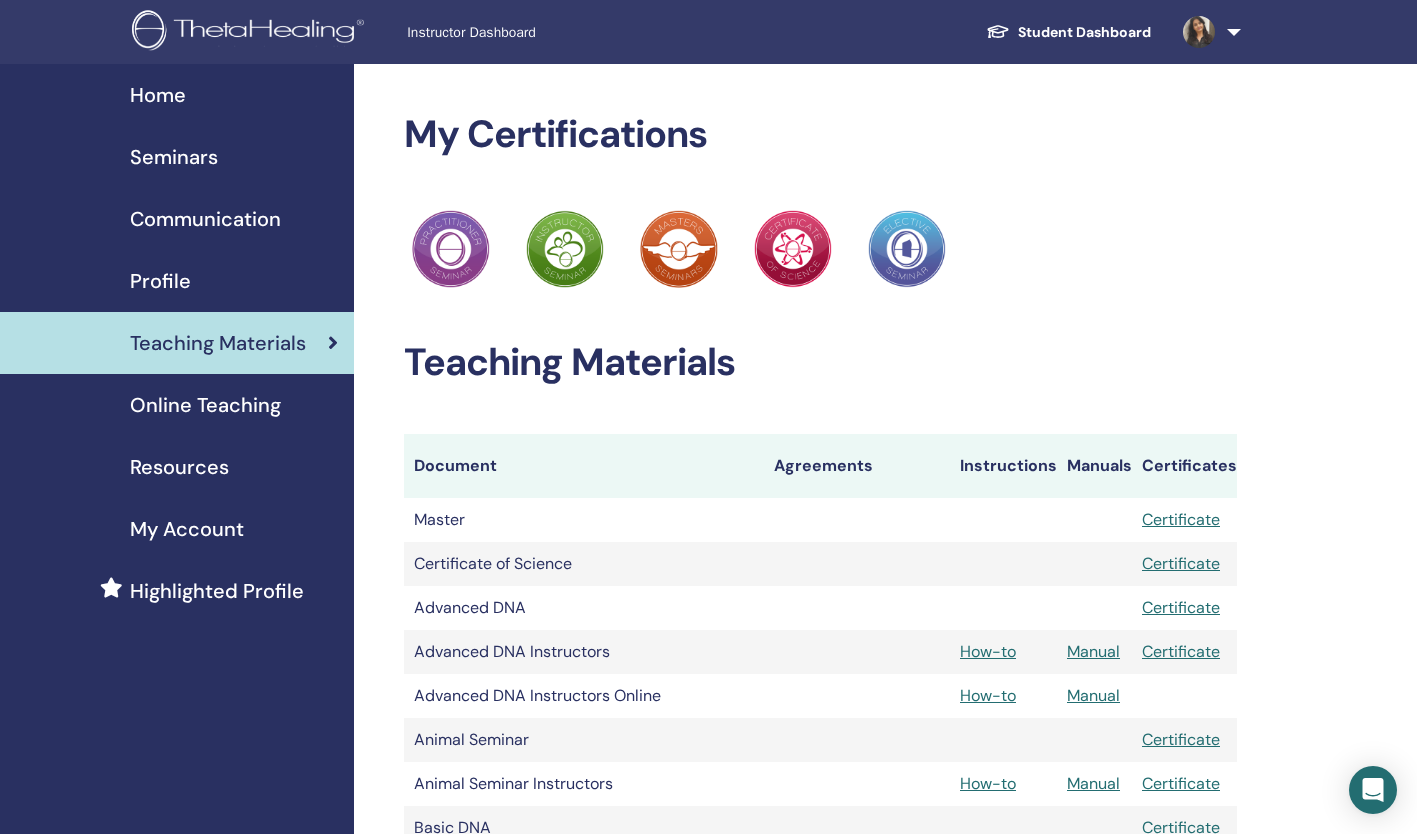 scroll, scrollTop: 3374, scrollLeft: 0, axis: vertical 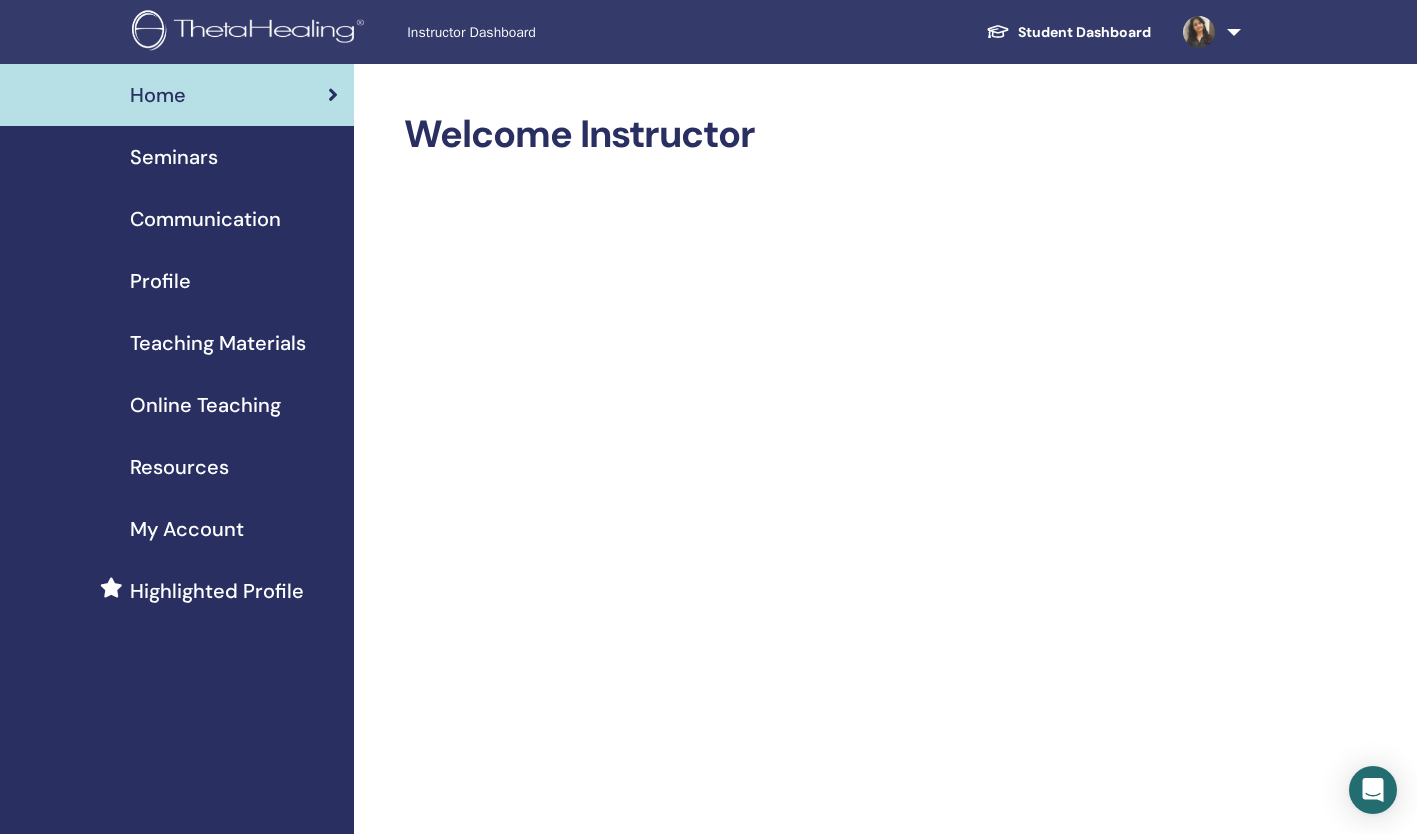 click on "Seminars" at bounding box center (174, 157) 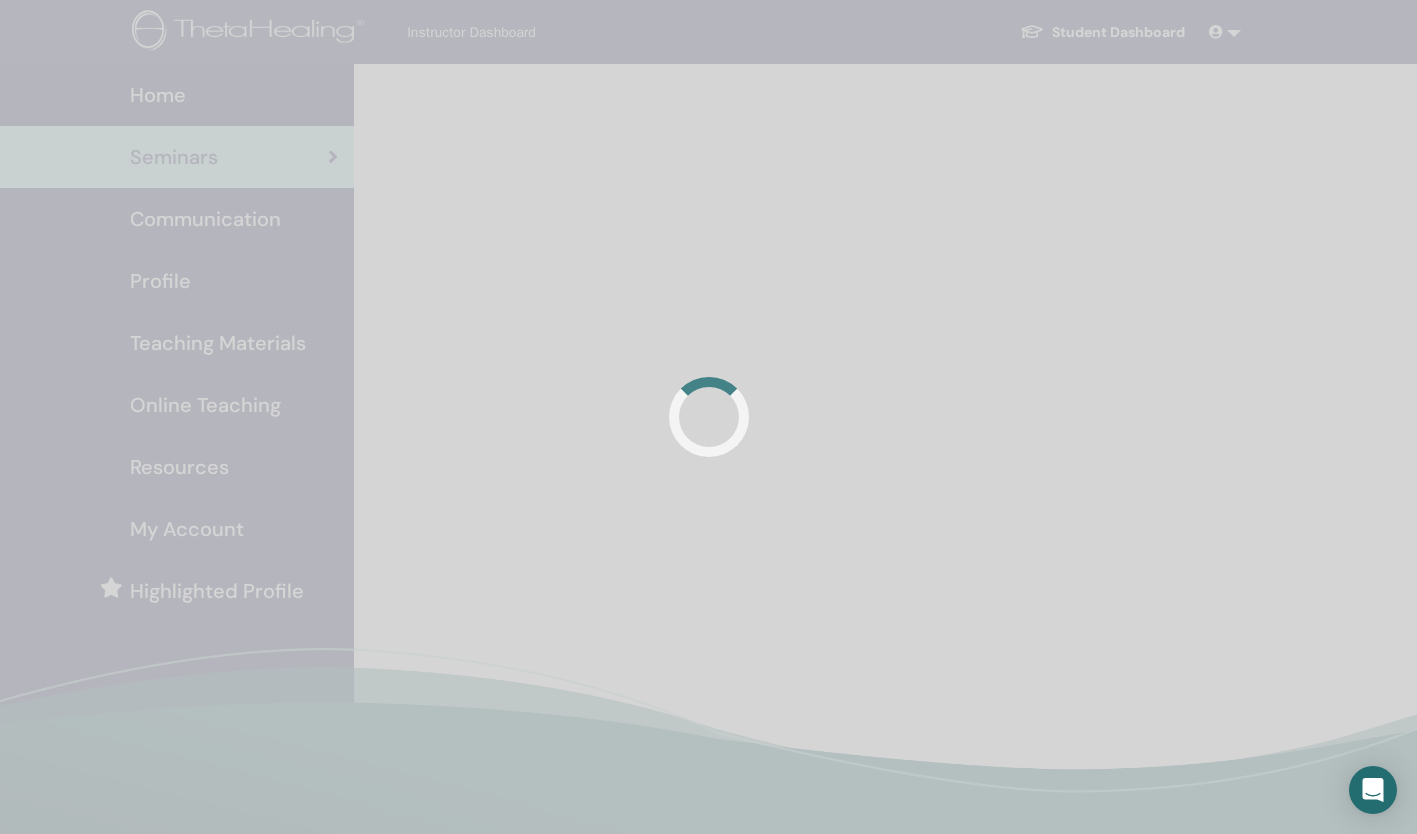 scroll, scrollTop: 0, scrollLeft: 0, axis: both 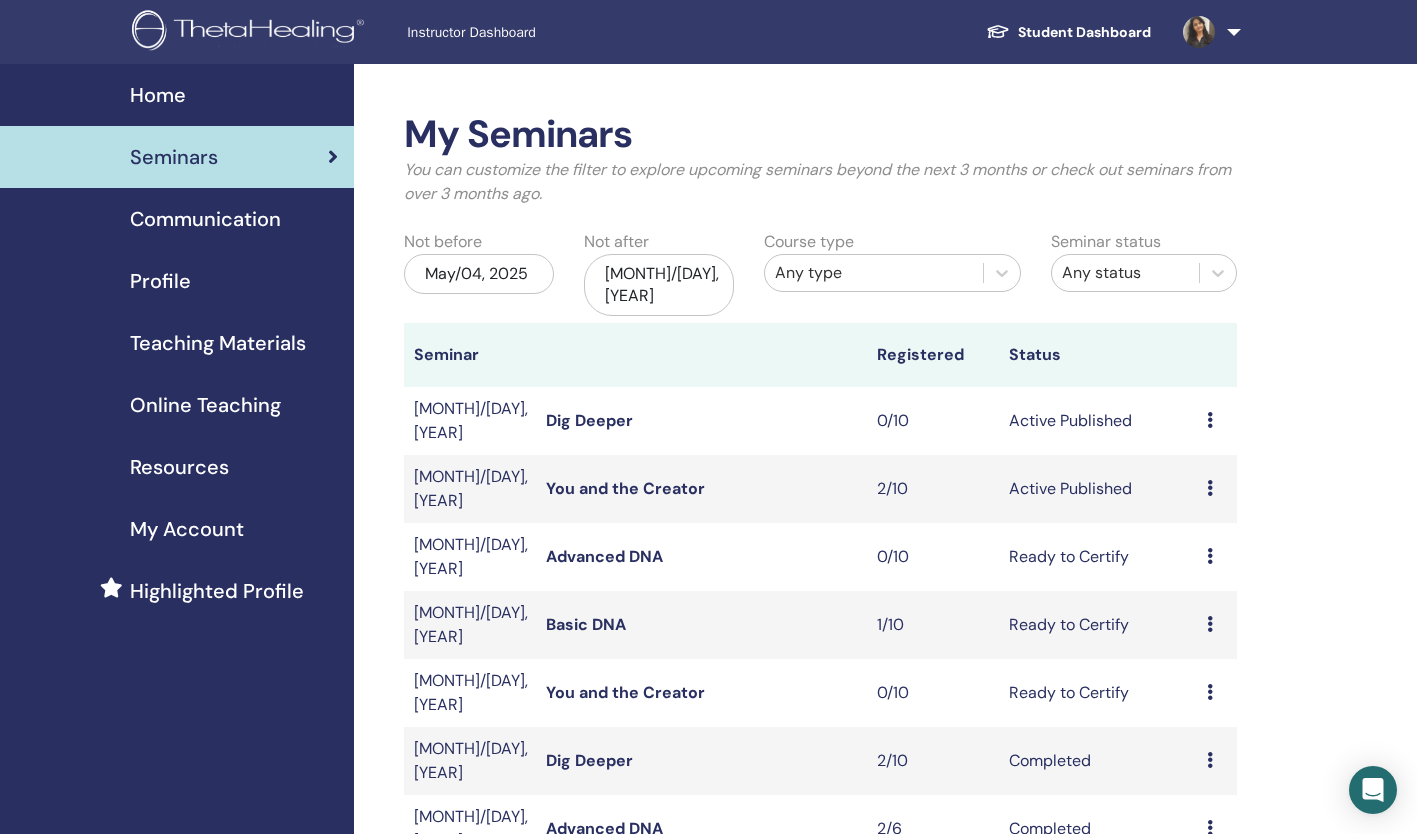 click on "Preview Edit Attendees Cancel" at bounding box center (1217, 489) 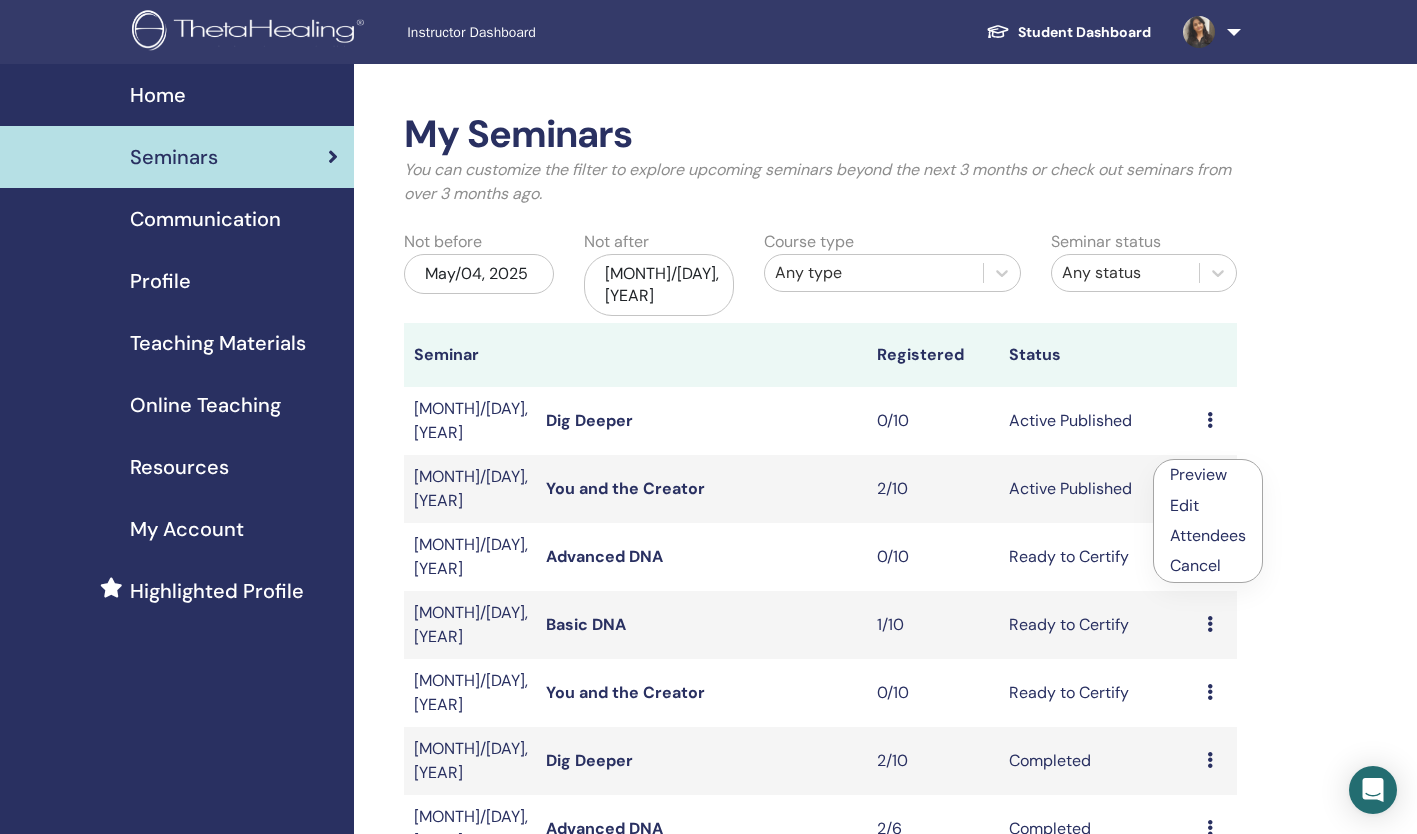 click on "Attendees" at bounding box center (1208, 535) 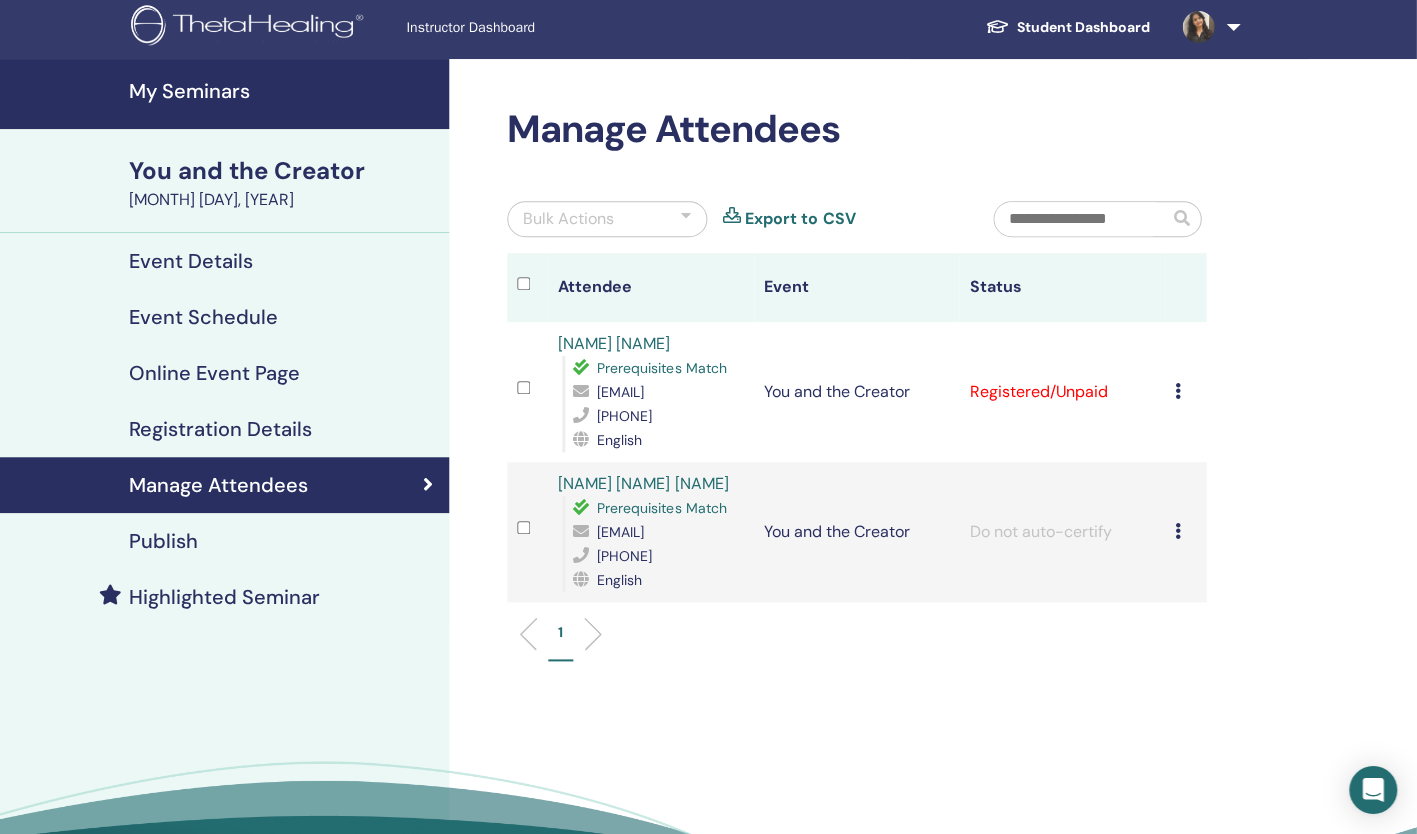 scroll, scrollTop: 5, scrollLeft: 0, axis: vertical 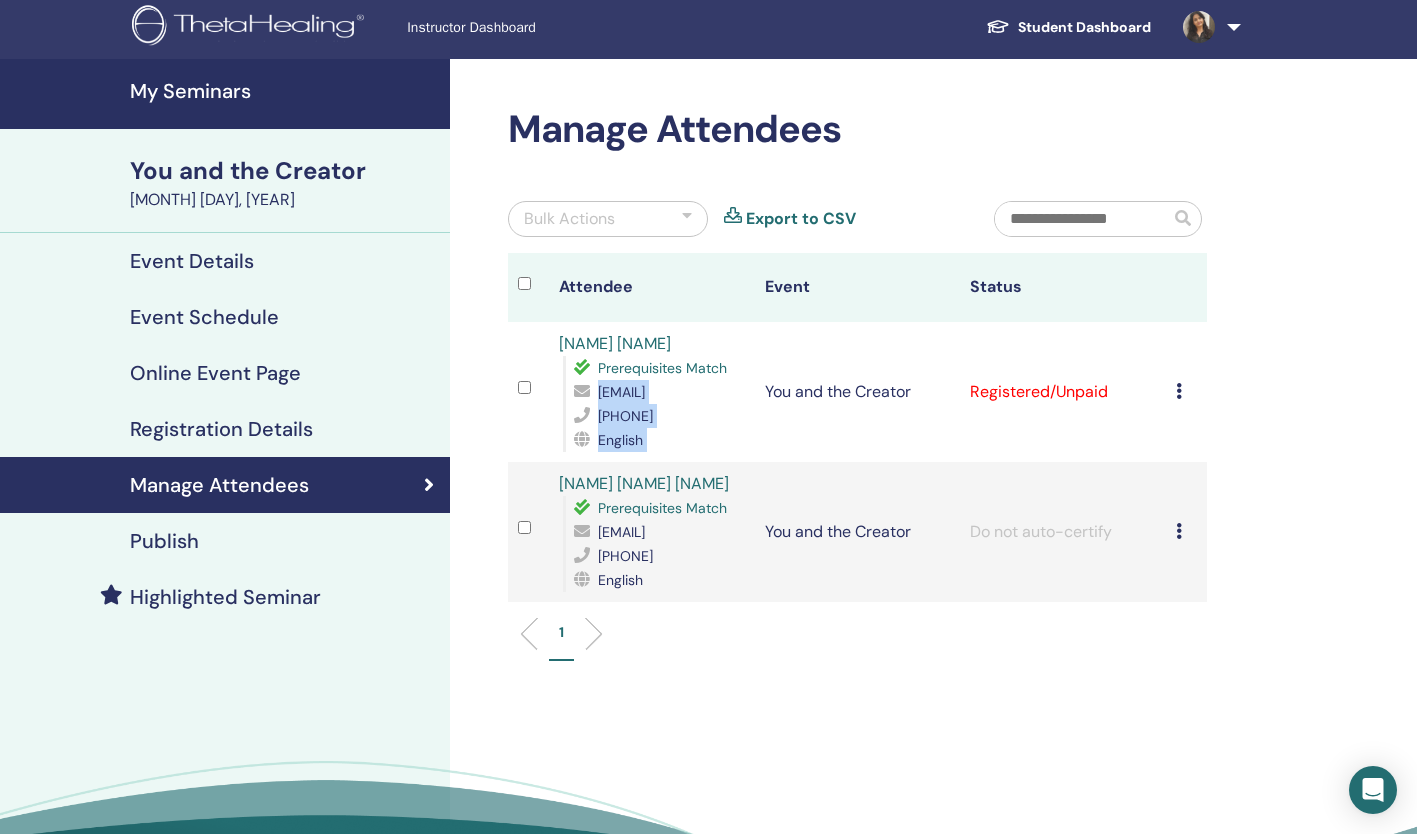 drag, startPoint x: 767, startPoint y: 417, endPoint x: 574, endPoint y: 409, distance: 193.16573 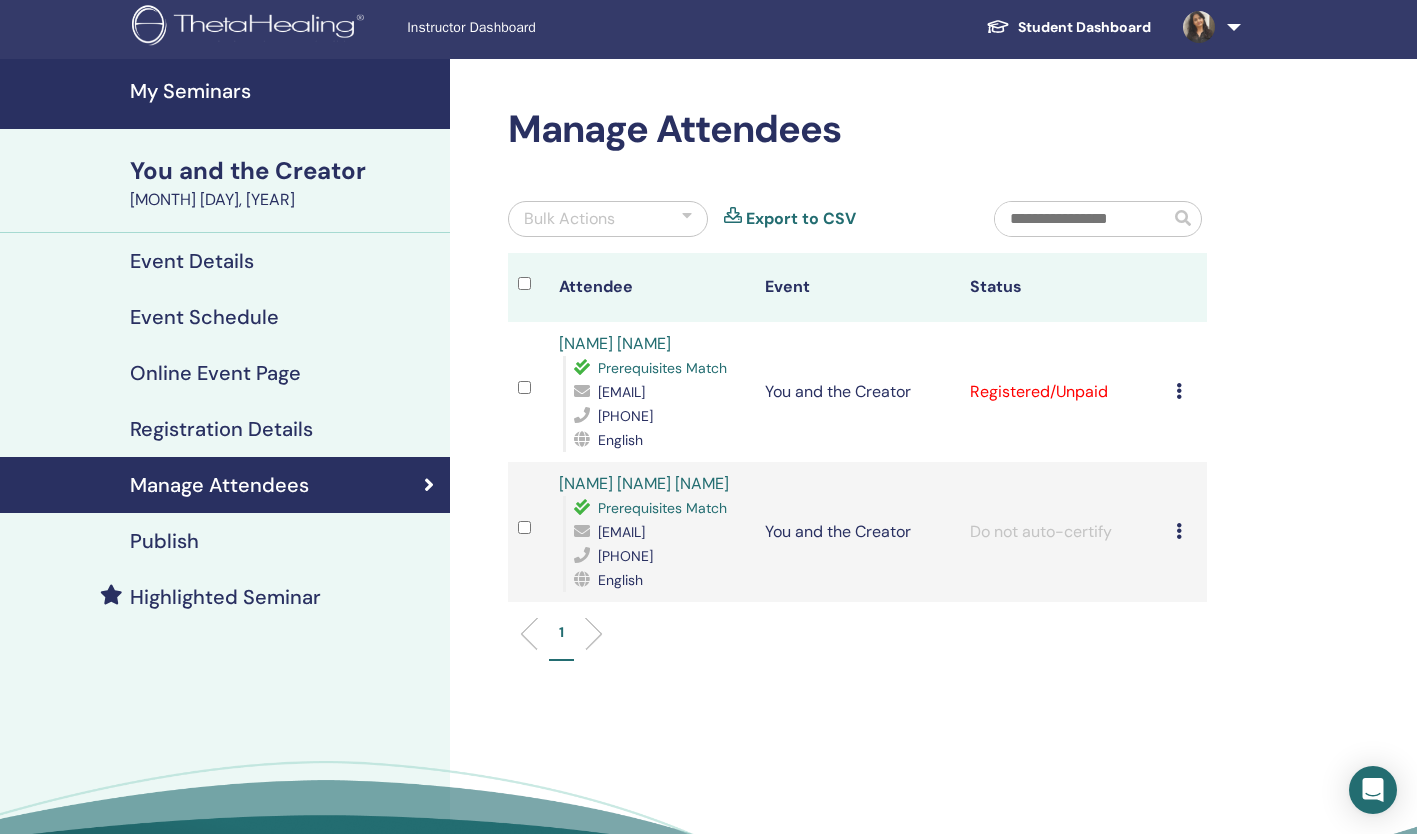 click on "You and the Creator" at bounding box center (857, 392) 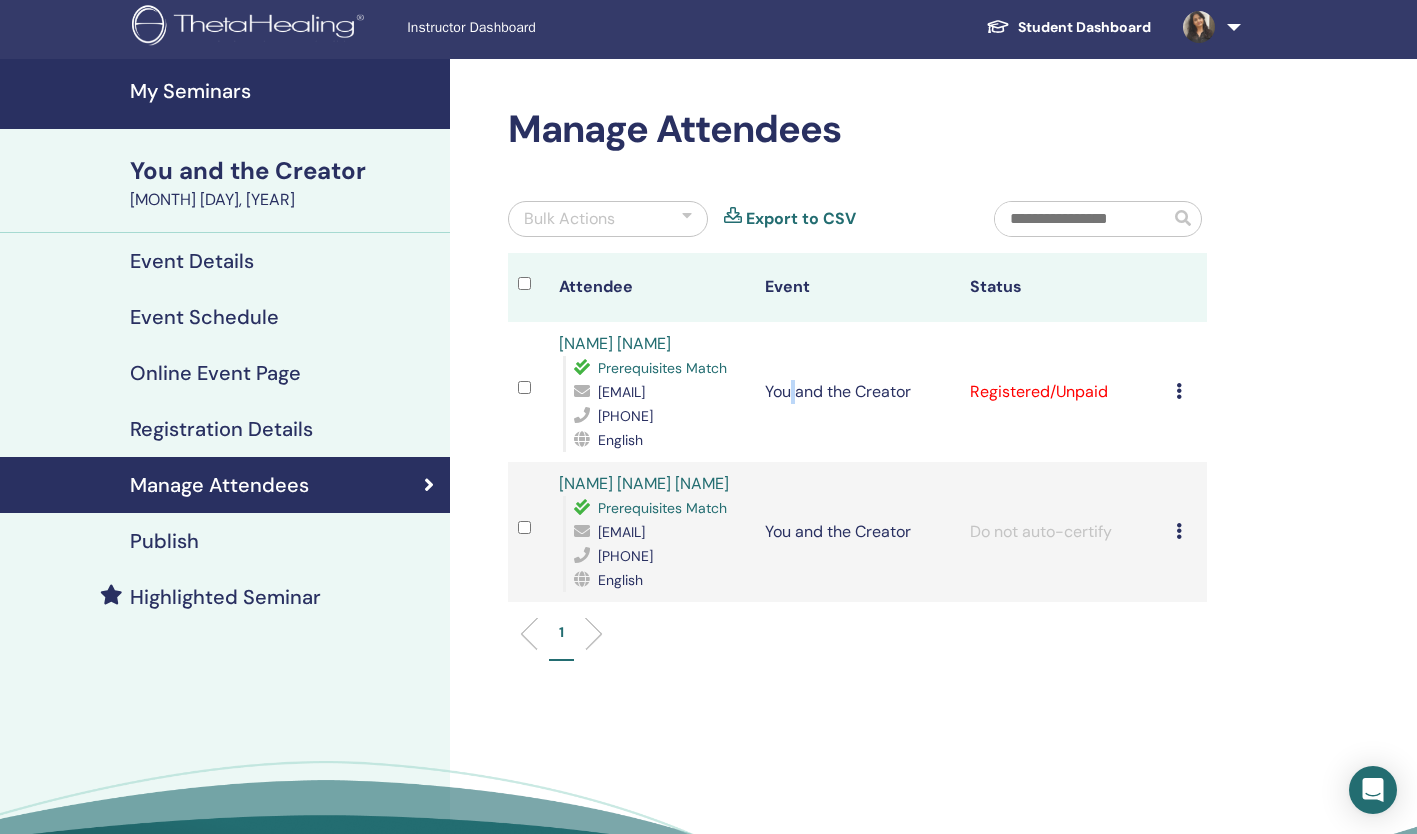 click on "You and the Creator" at bounding box center (857, 392) 